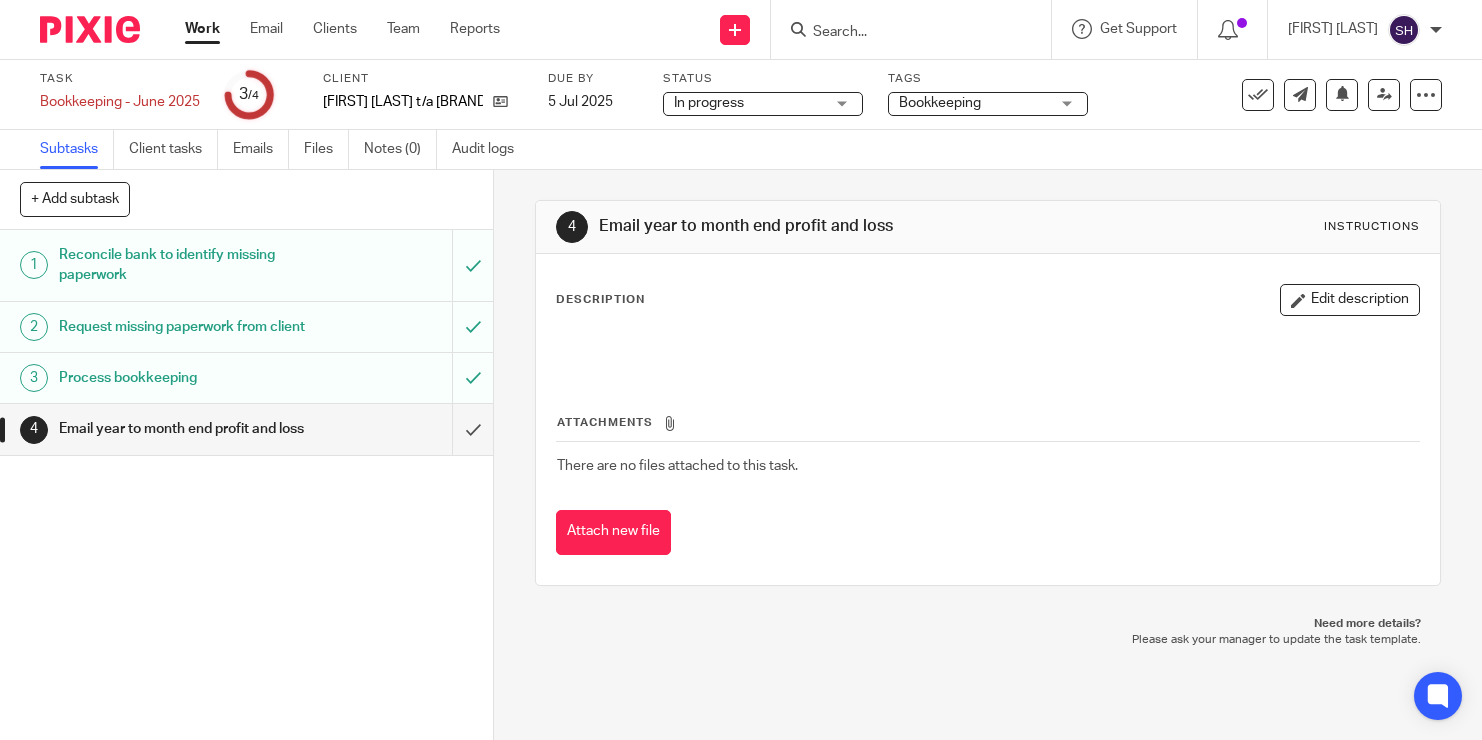 scroll, scrollTop: 0, scrollLeft: 0, axis: both 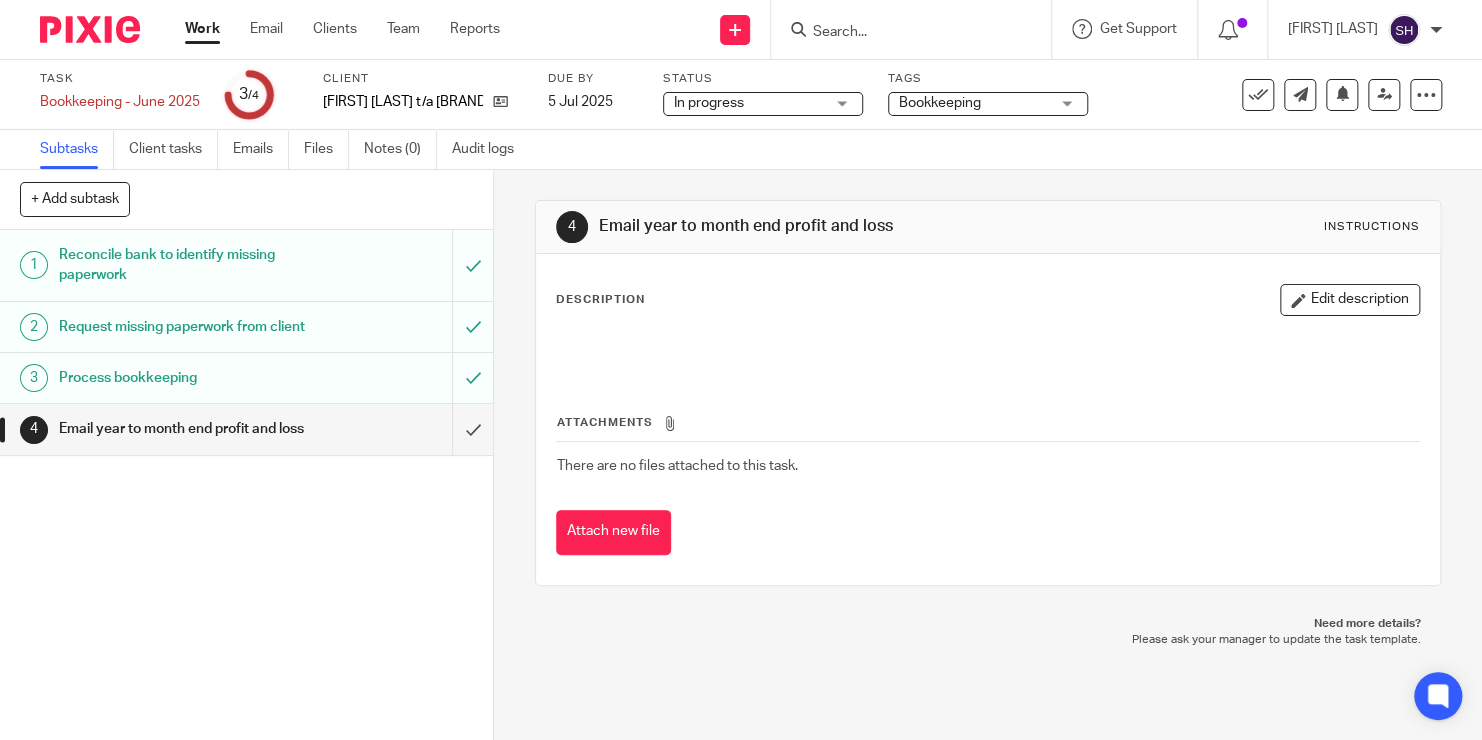 click on "Work" at bounding box center (202, 29) 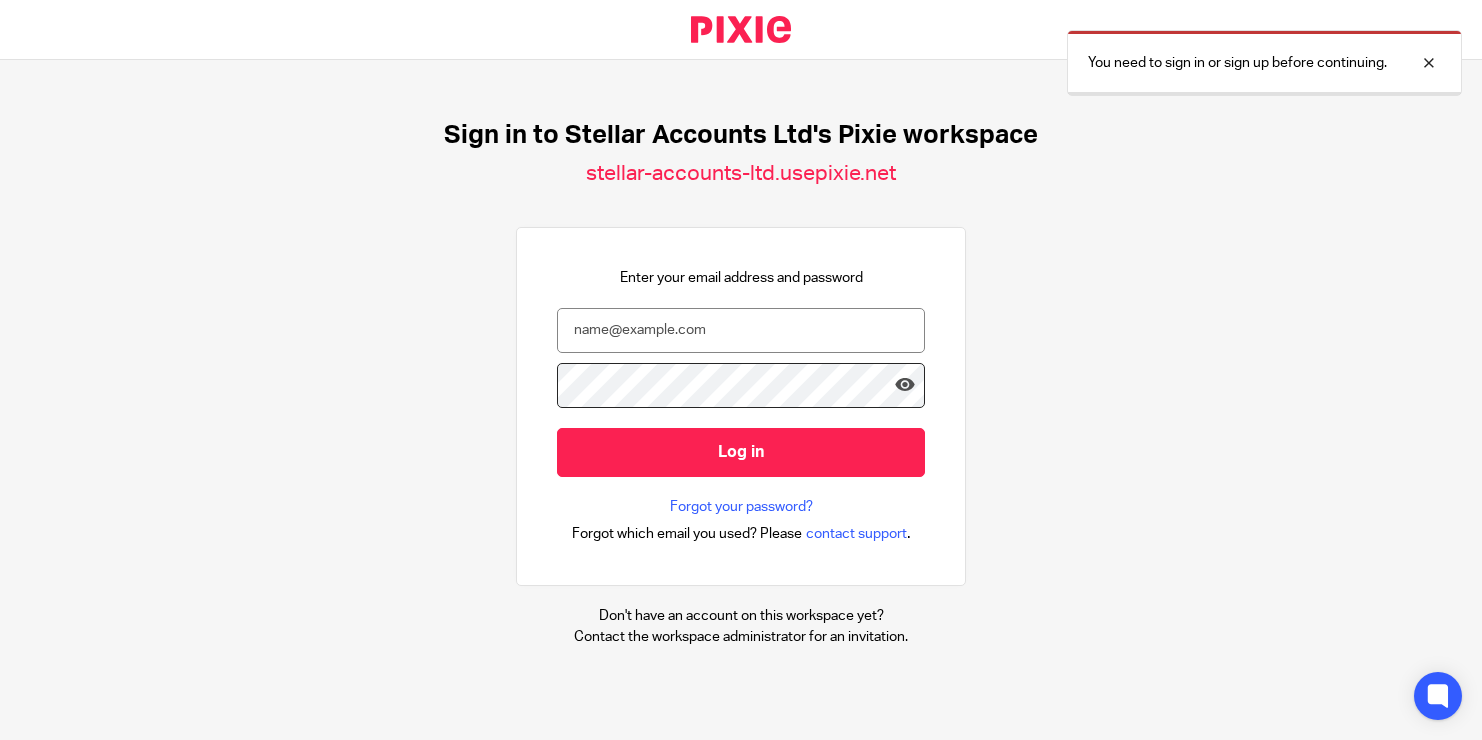 scroll, scrollTop: 0, scrollLeft: 0, axis: both 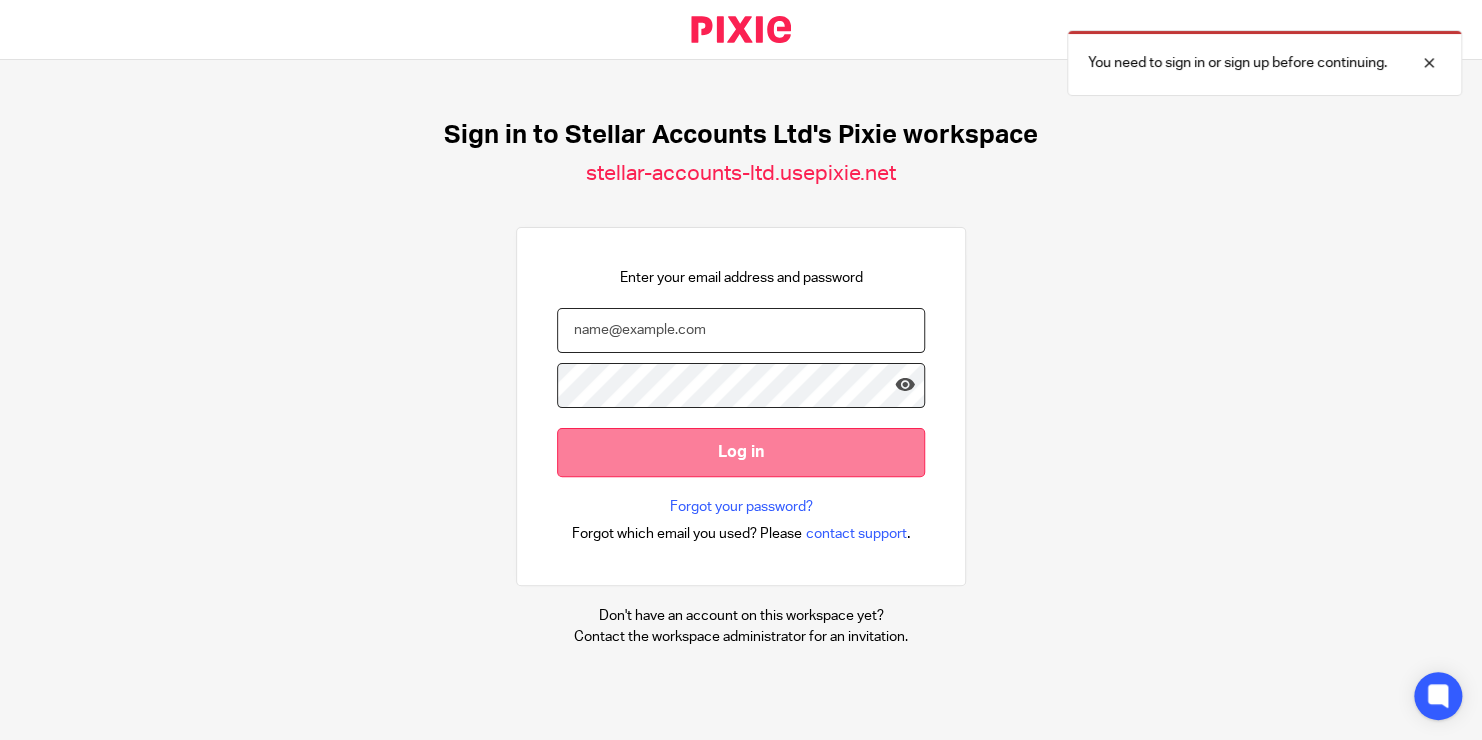 type on "shane.harrison@stellaraccounts.co.uk" 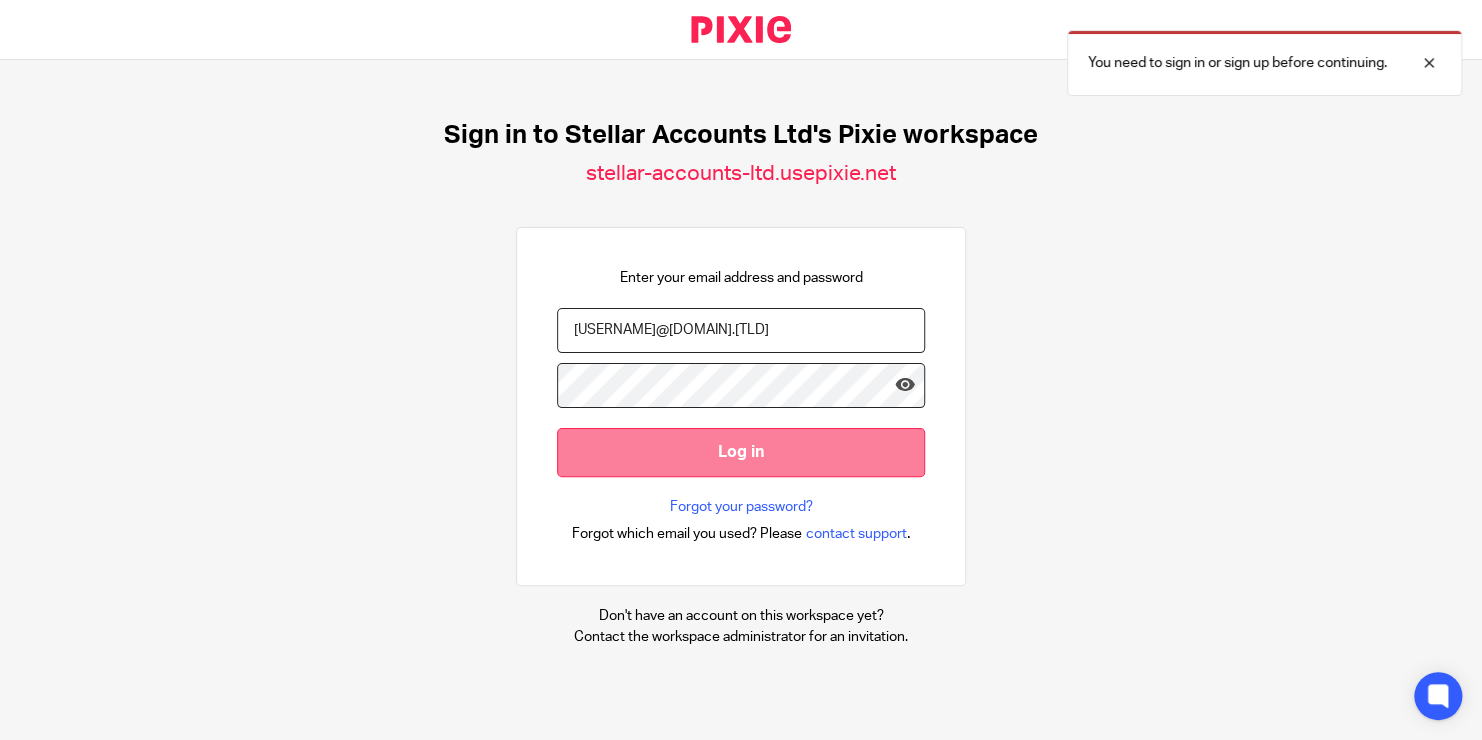 click on "Log in" at bounding box center [741, 452] 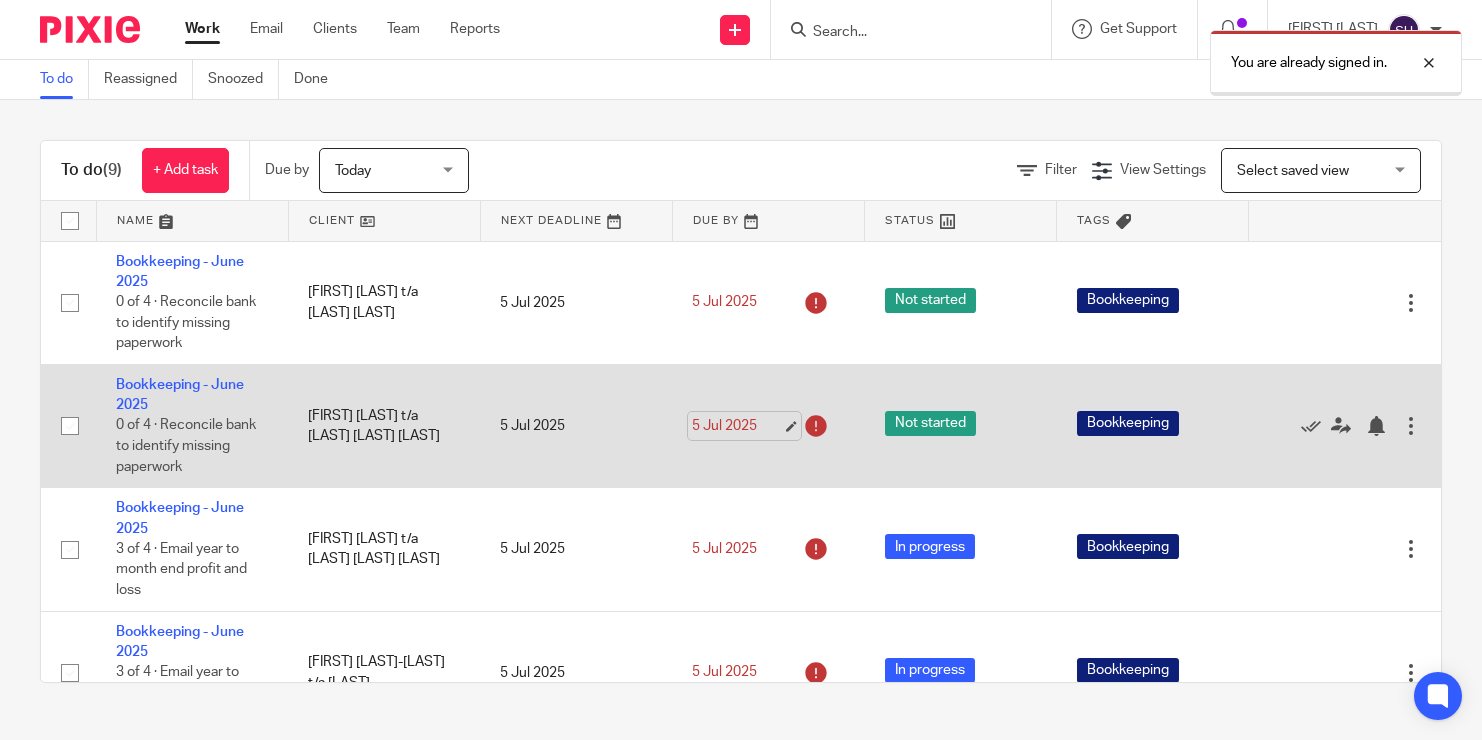scroll, scrollTop: 0, scrollLeft: 0, axis: both 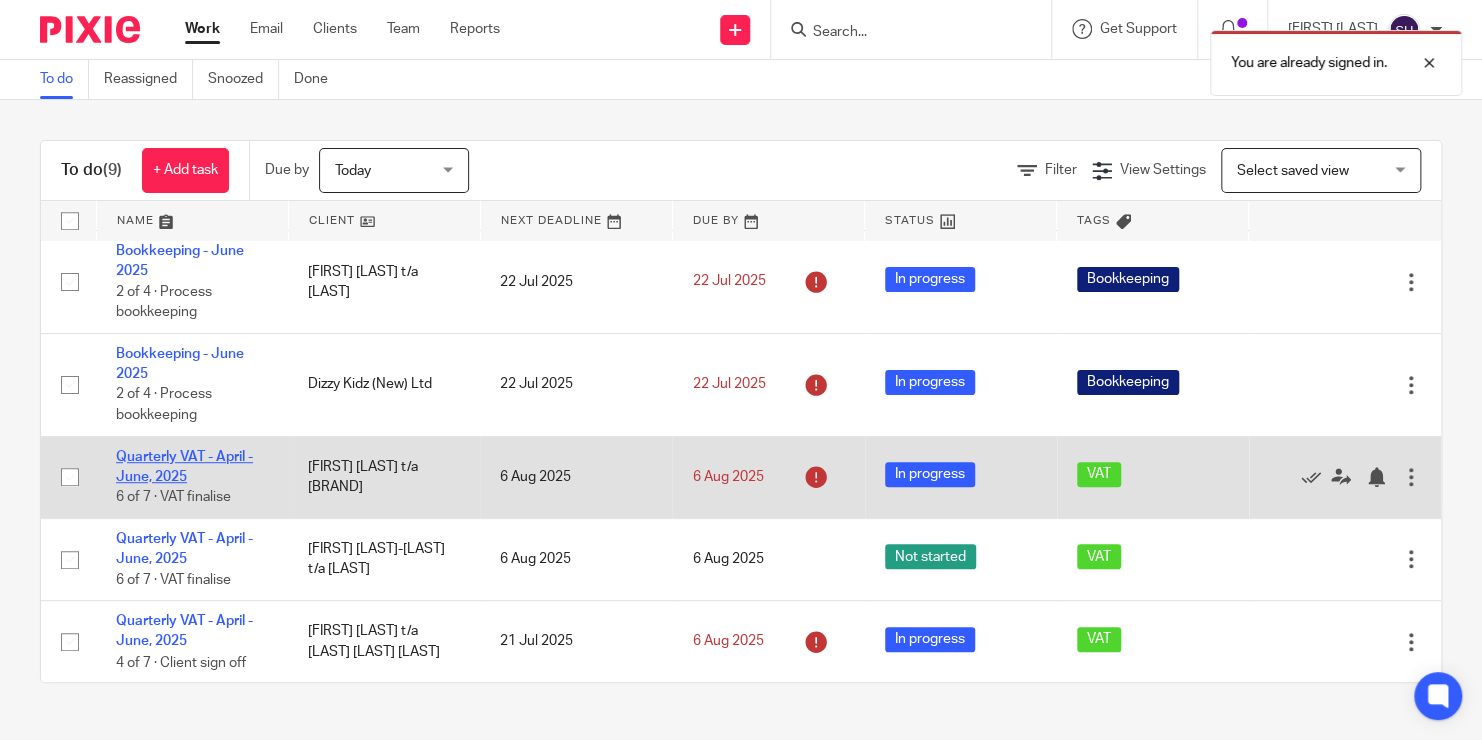 click on "Quarterly VAT - April - June, 2025" at bounding box center (184, 467) 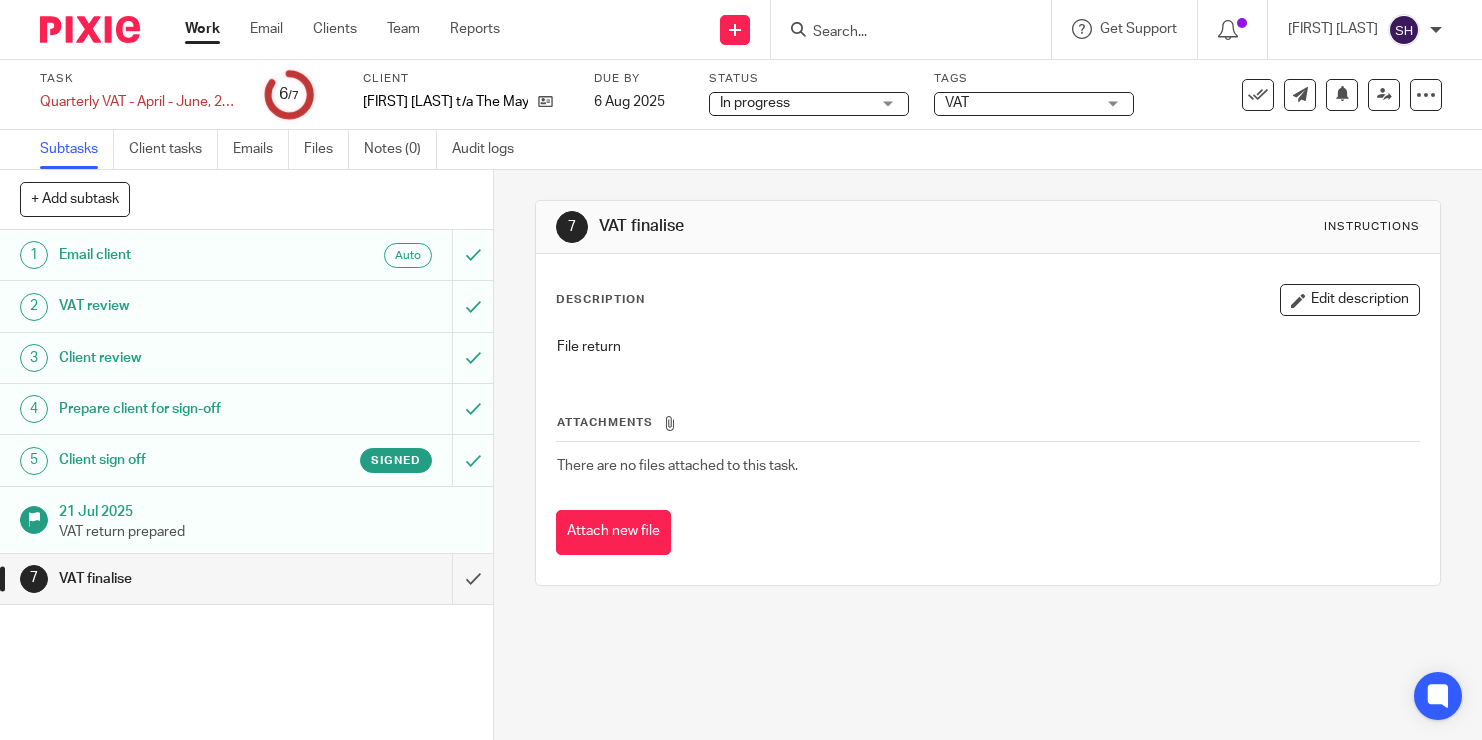 scroll, scrollTop: 0, scrollLeft: 0, axis: both 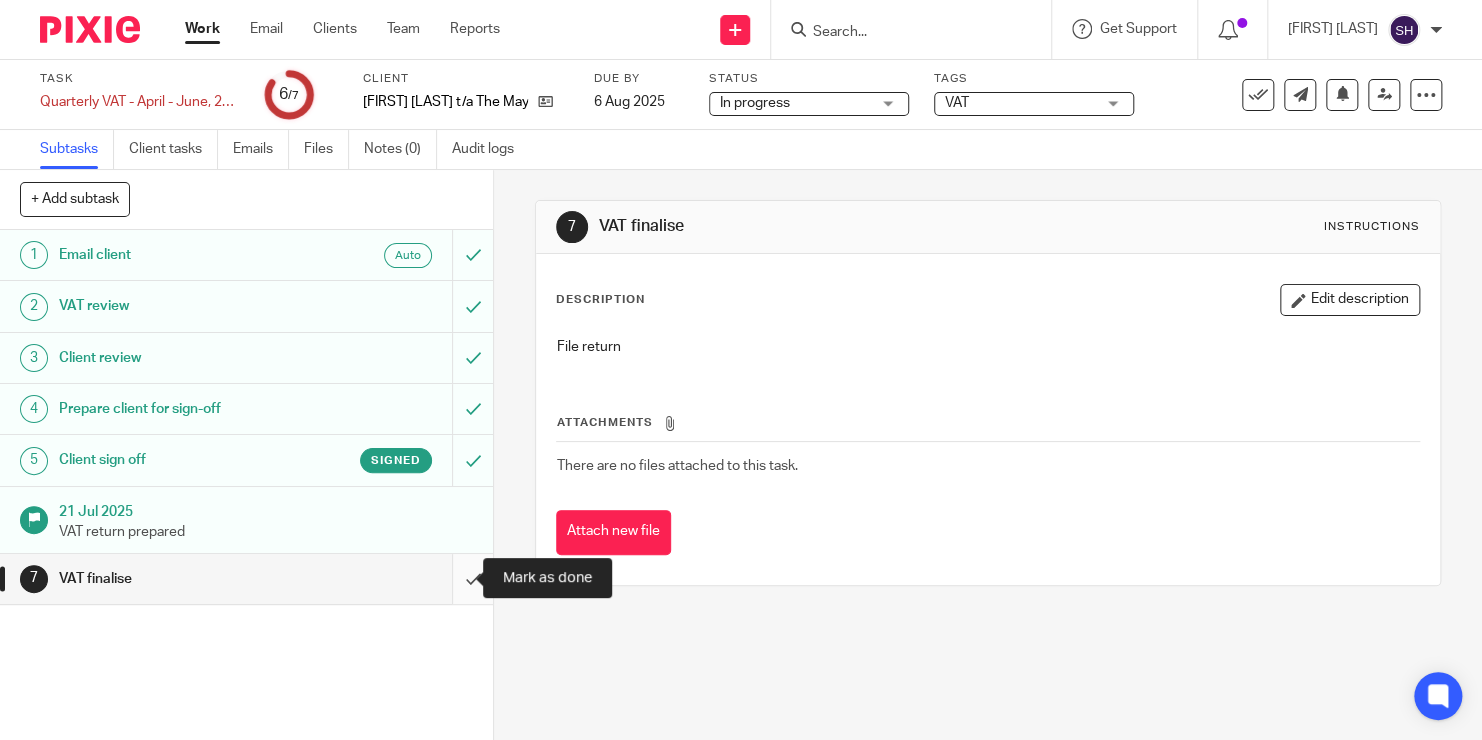 click at bounding box center [246, 579] 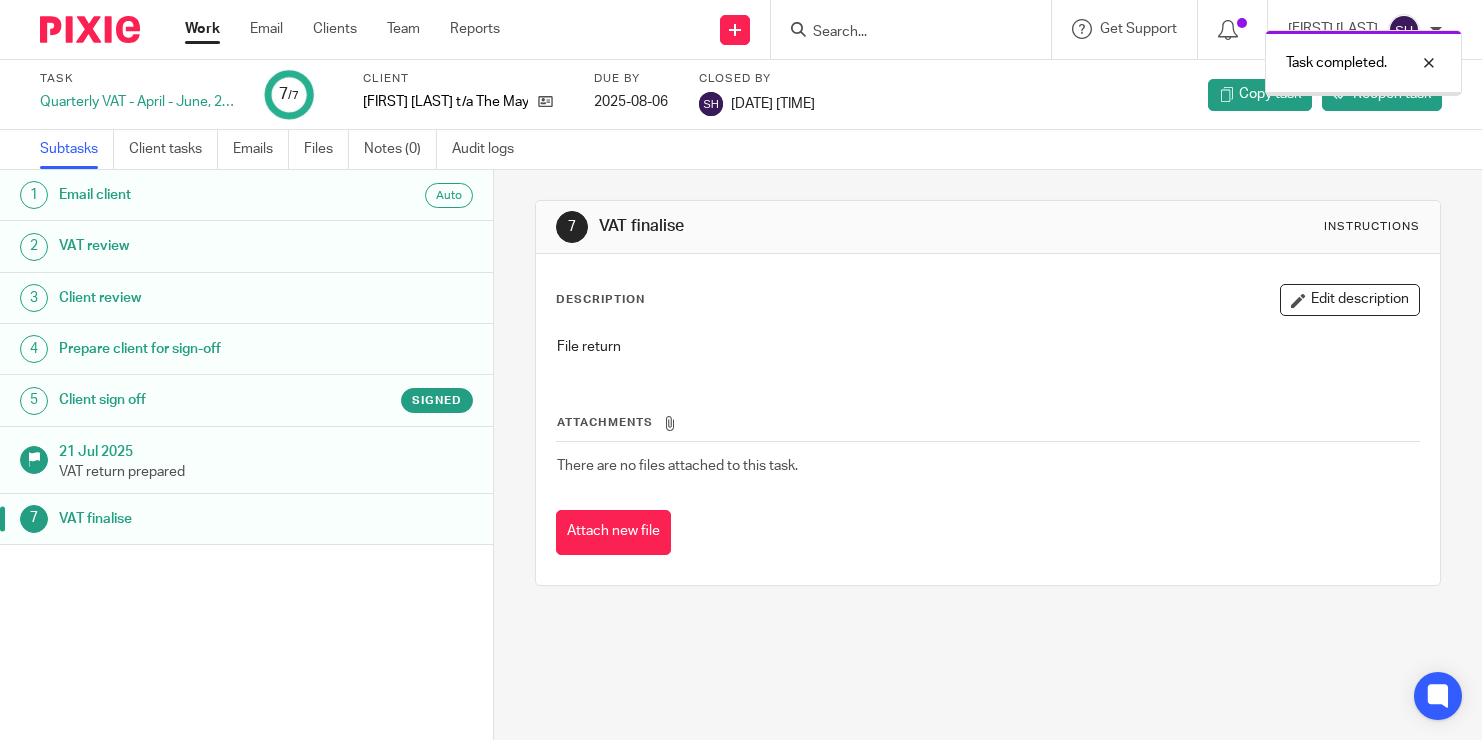 scroll, scrollTop: 0, scrollLeft: 0, axis: both 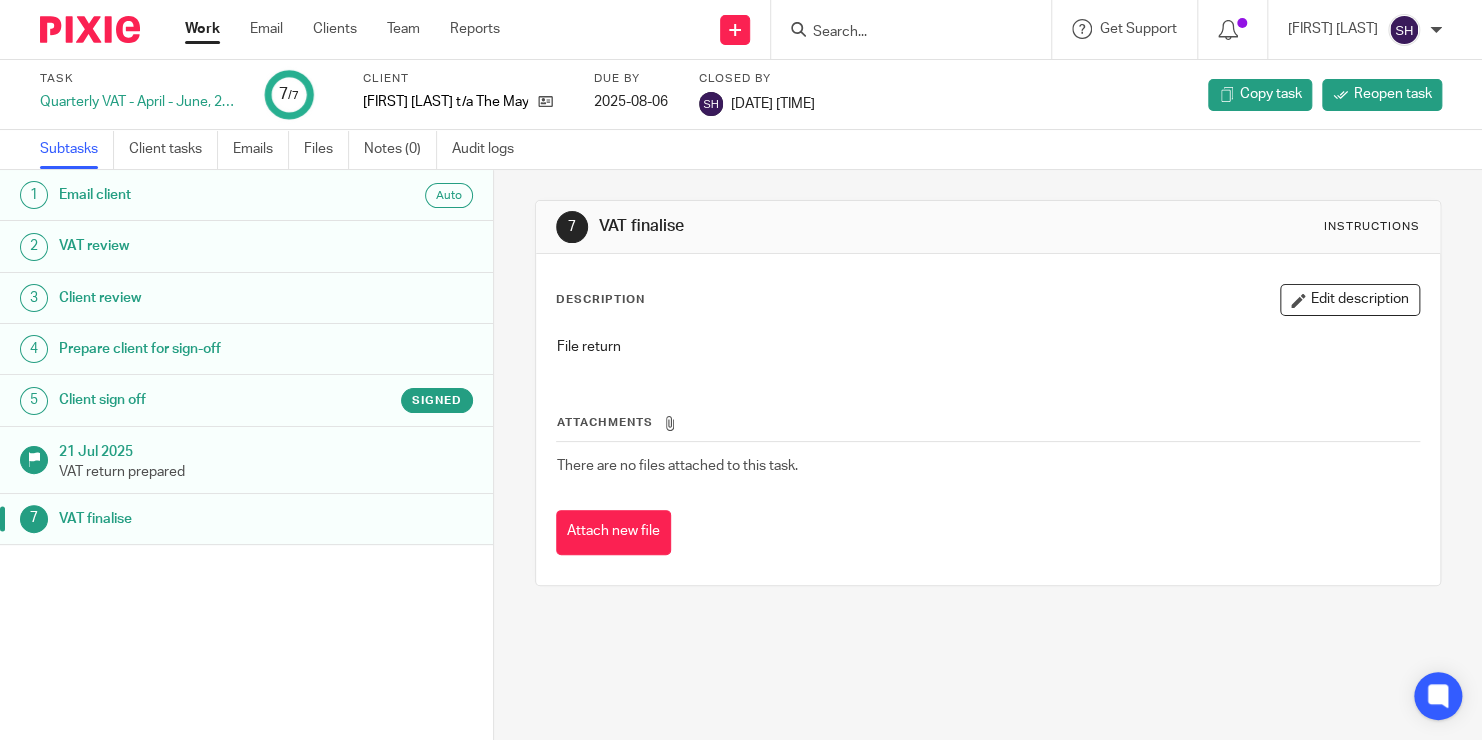 click on "Work" at bounding box center [202, 29] 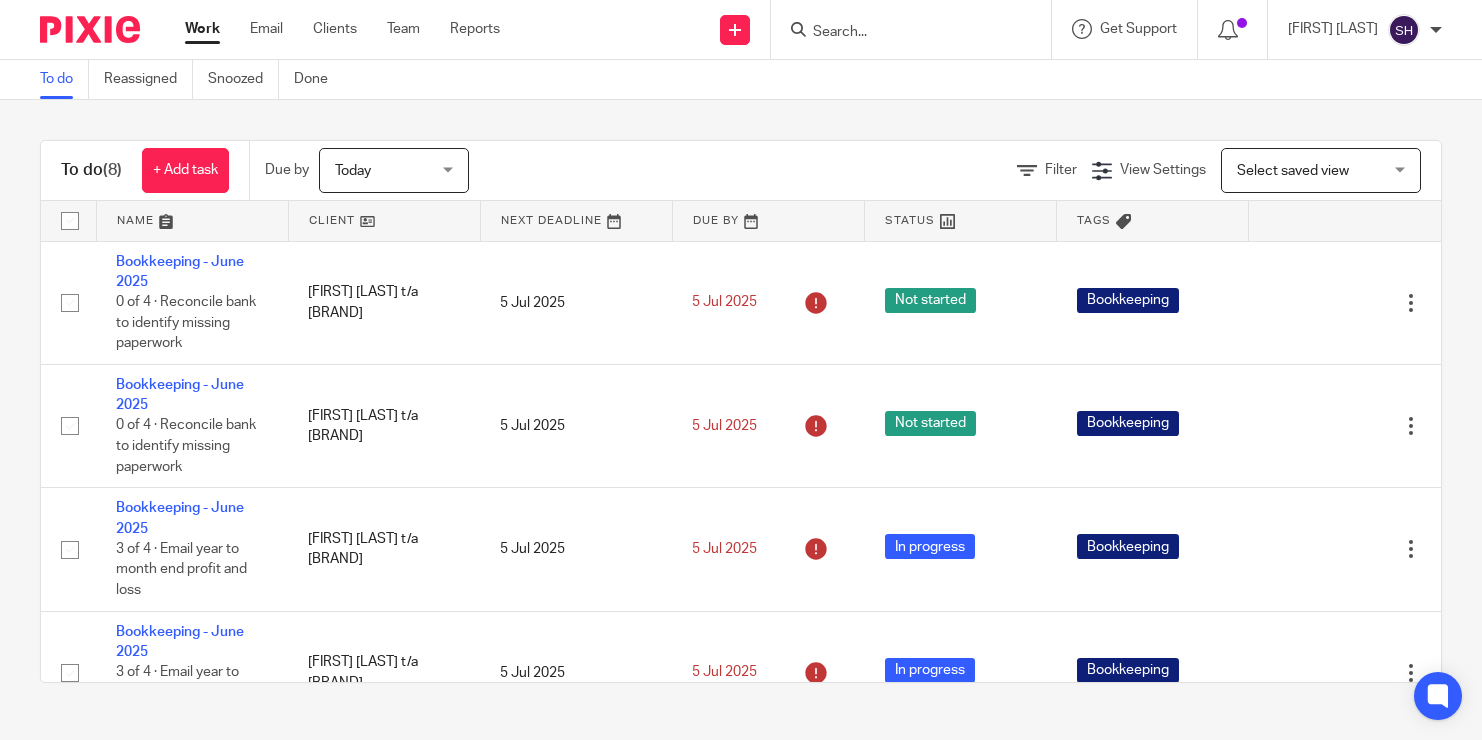 scroll, scrollTop: 0, scrollLeft: 0, axis: both 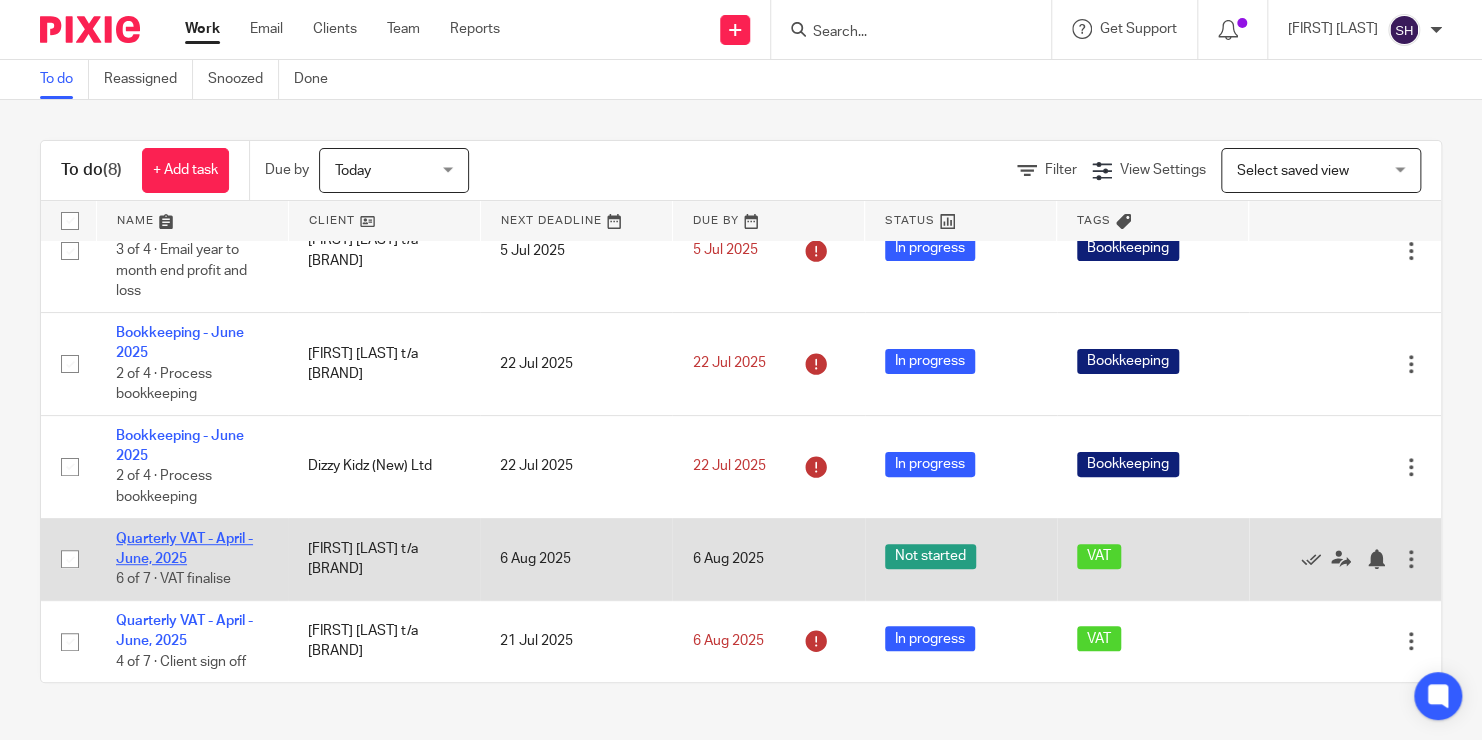 click on "Quarterly VAT - April - June, 2025" at bounding box center (184, 549) 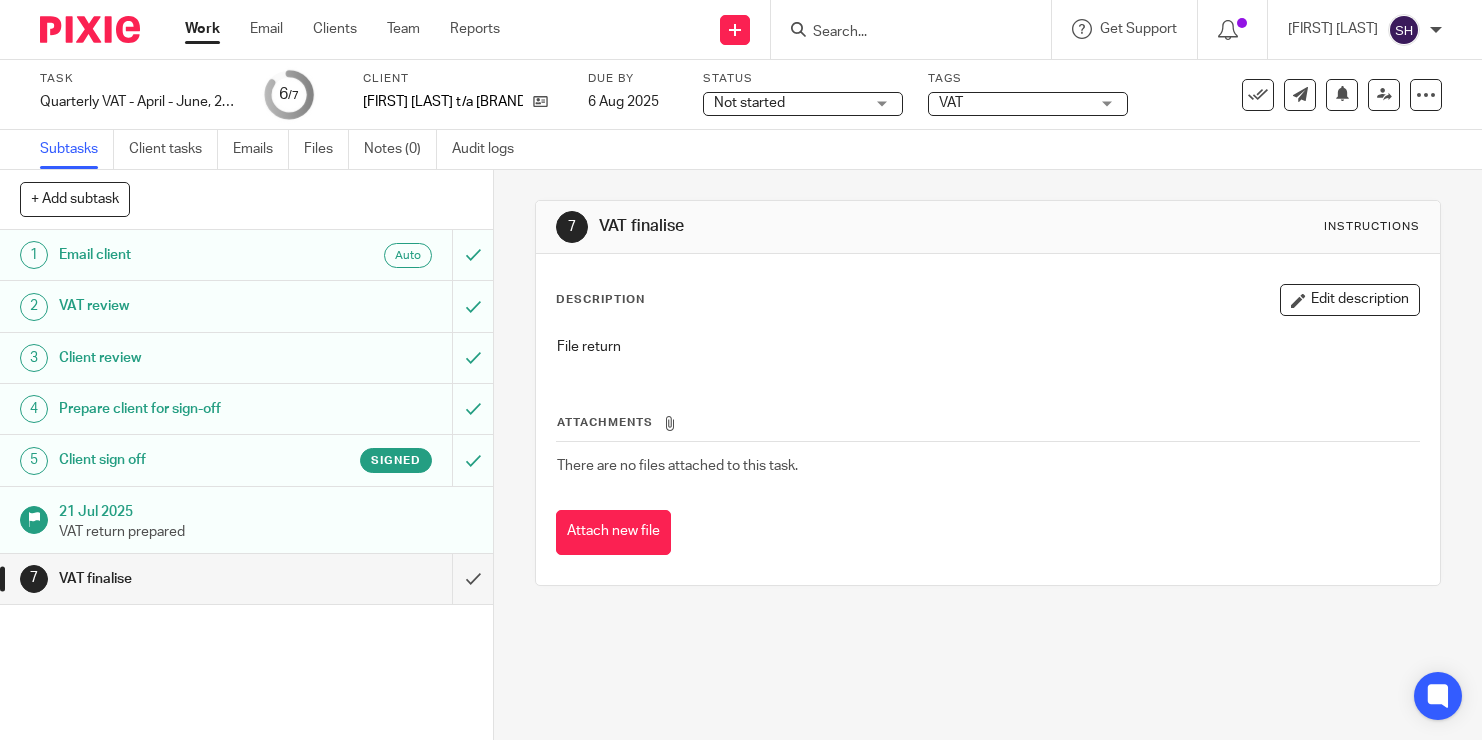 scroll, scrollTop: 0, scrollLeft: 0, axis: both 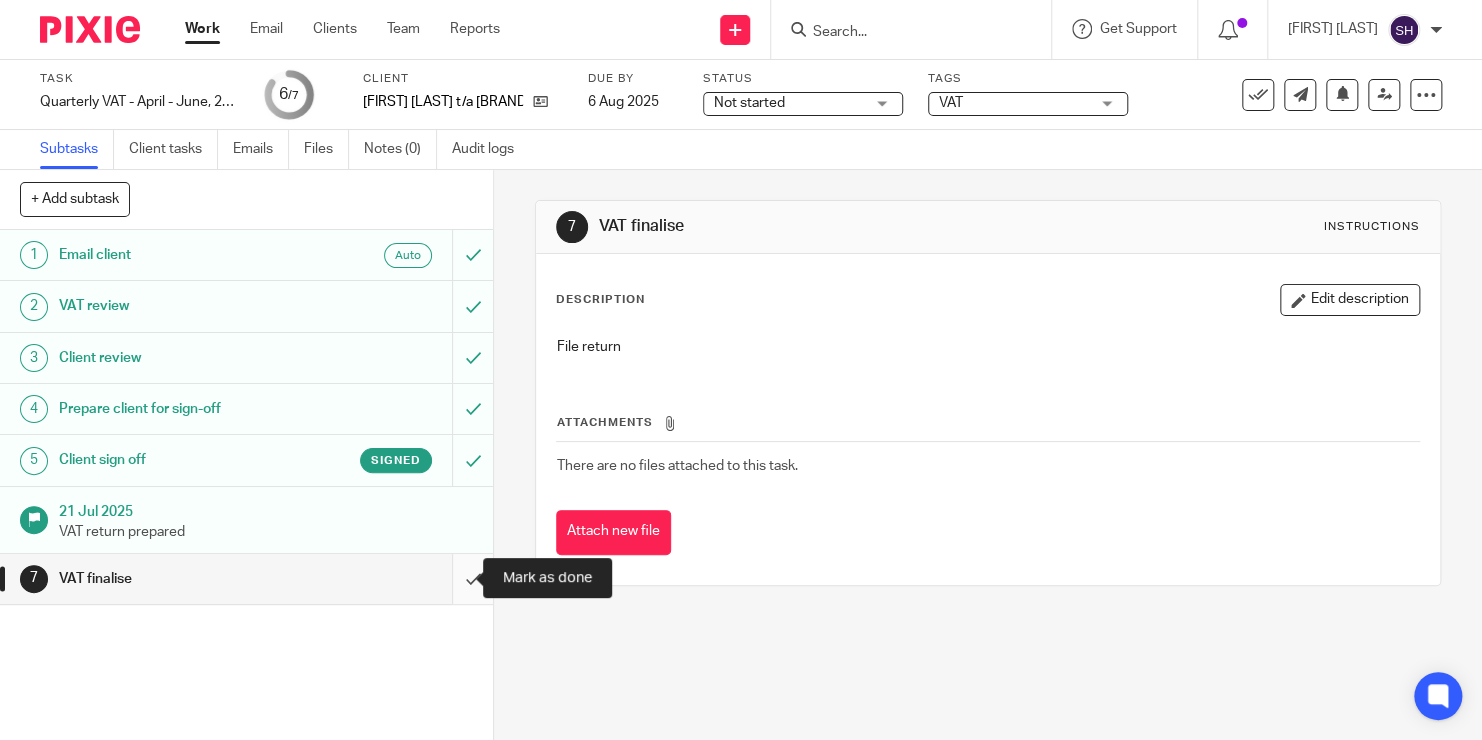 click at bounding box center [246, 579] 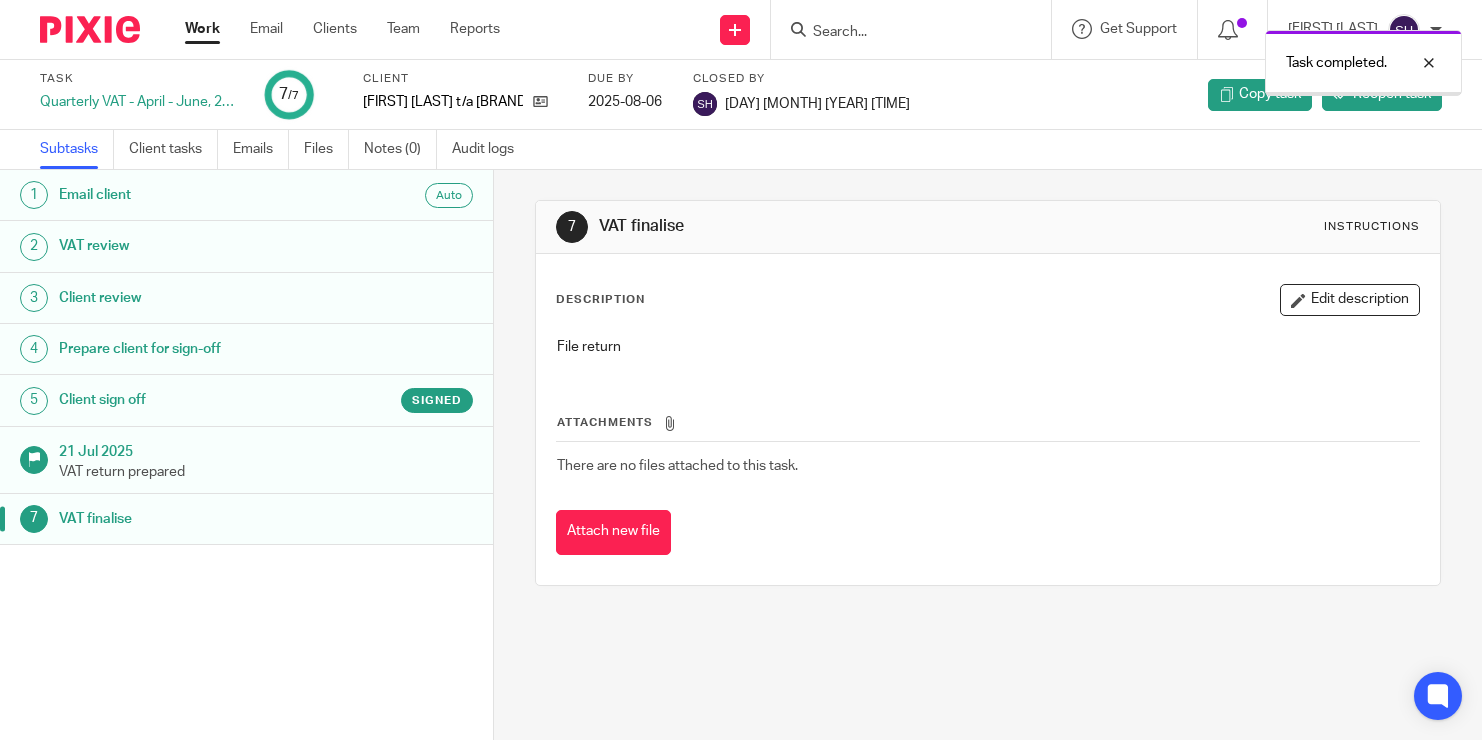 scroll, scrollTop: 0, scrollLeft: 0, axis: both 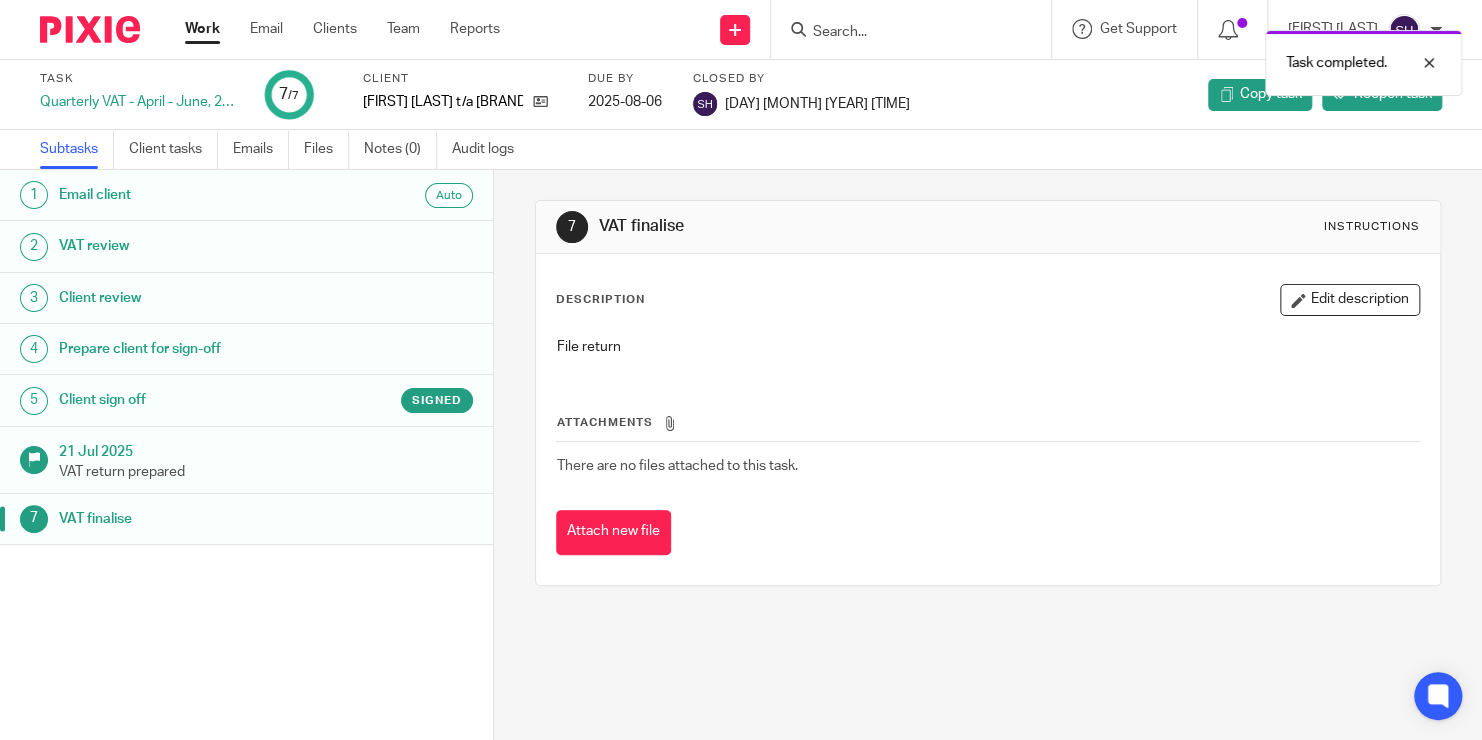 click on "7
VAT finalise
Instructions
Description
Edit description
File return           Attachments     There are no files attached to this task.   Attach new file" at bounding box center (988, 393) 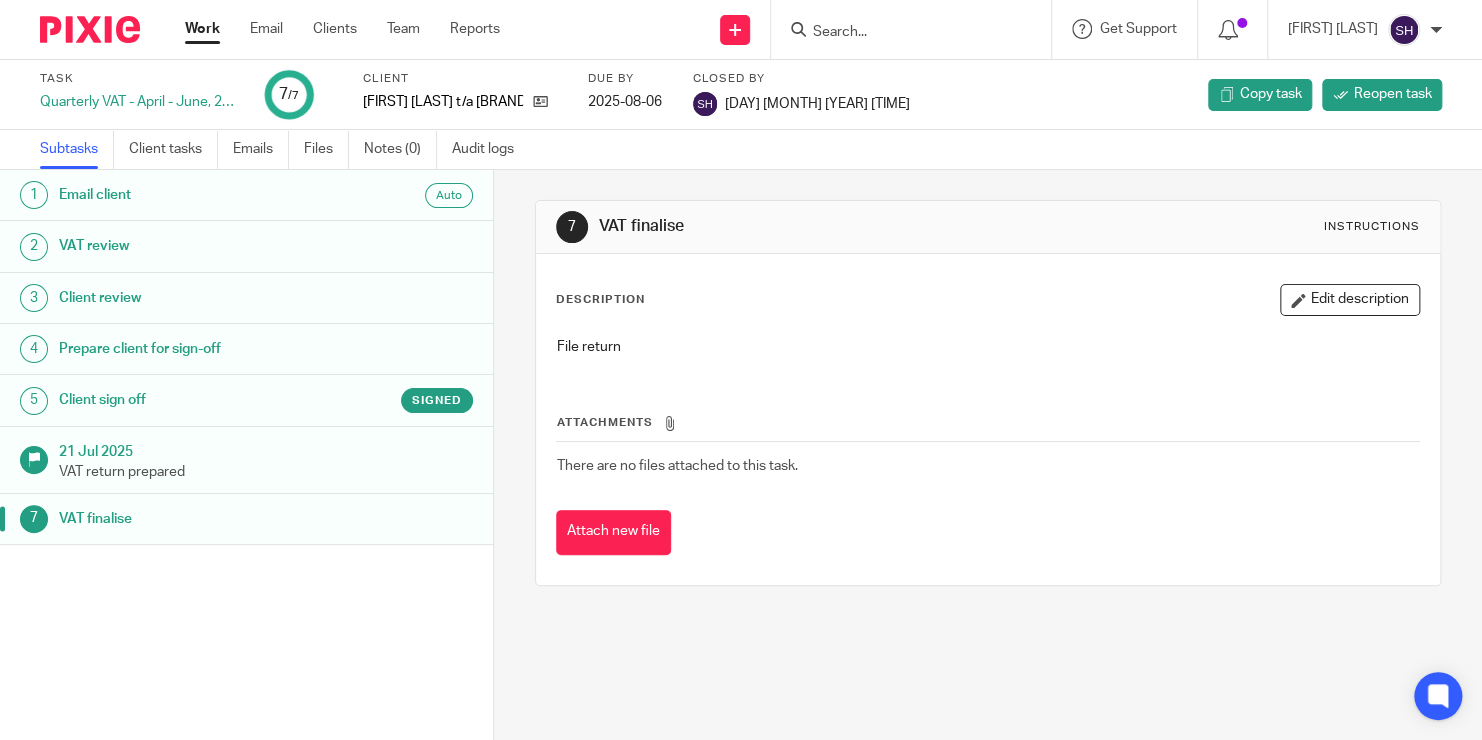 click on "Work" at bounding box center [202, 29] 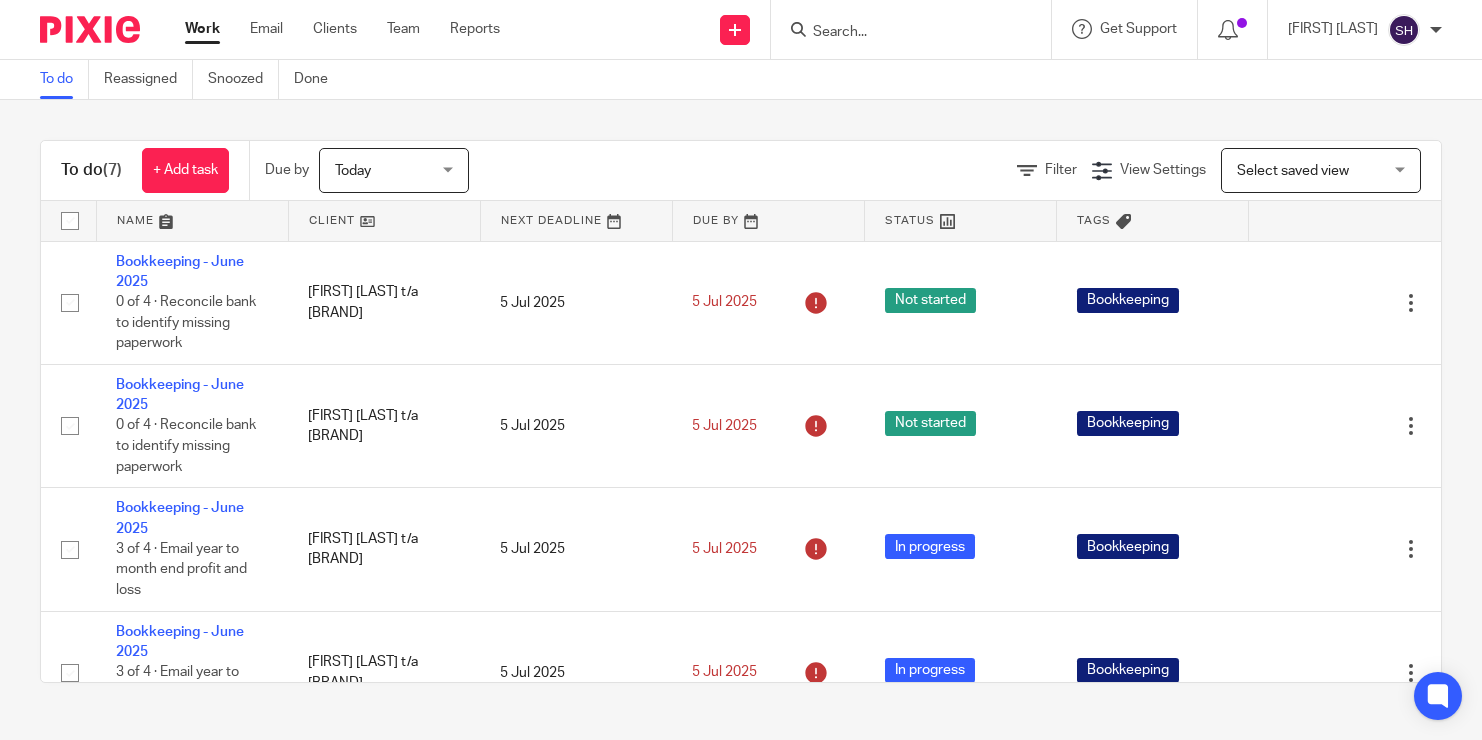 scroll, scrollTop: 0, scrollLeft: 0, axis: both 